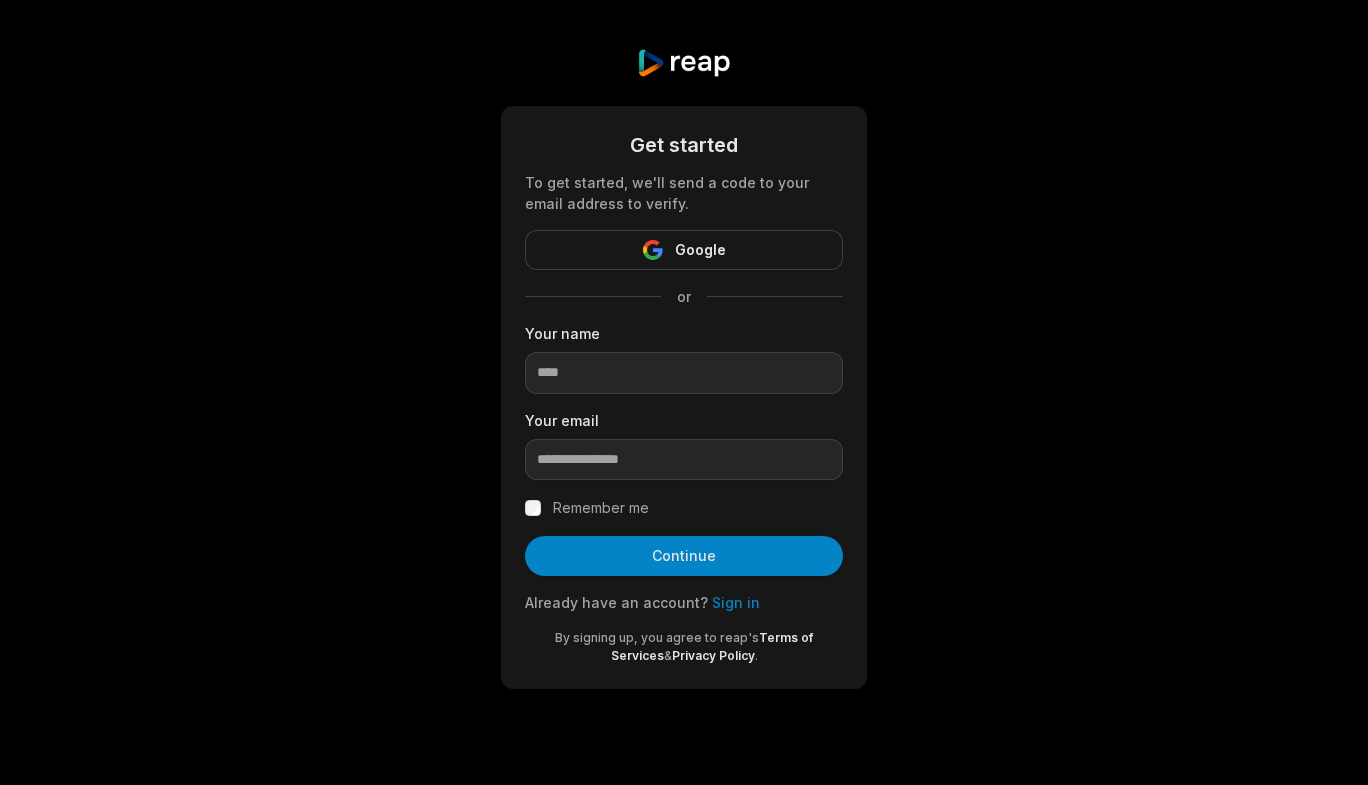 scroll, scrollTop: 0, scrollLeft: 0, axis: both 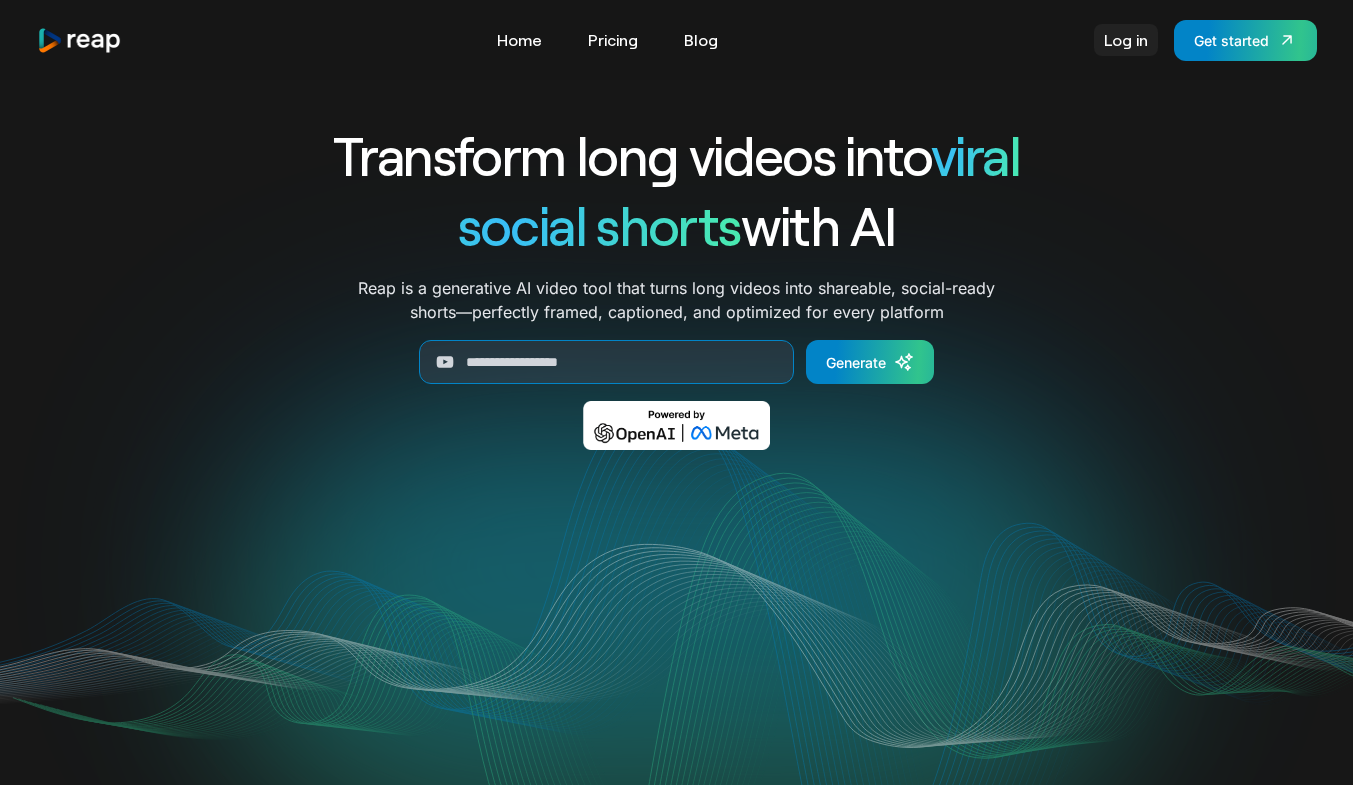 click on "Log in" at bounding box center (1126, 40) 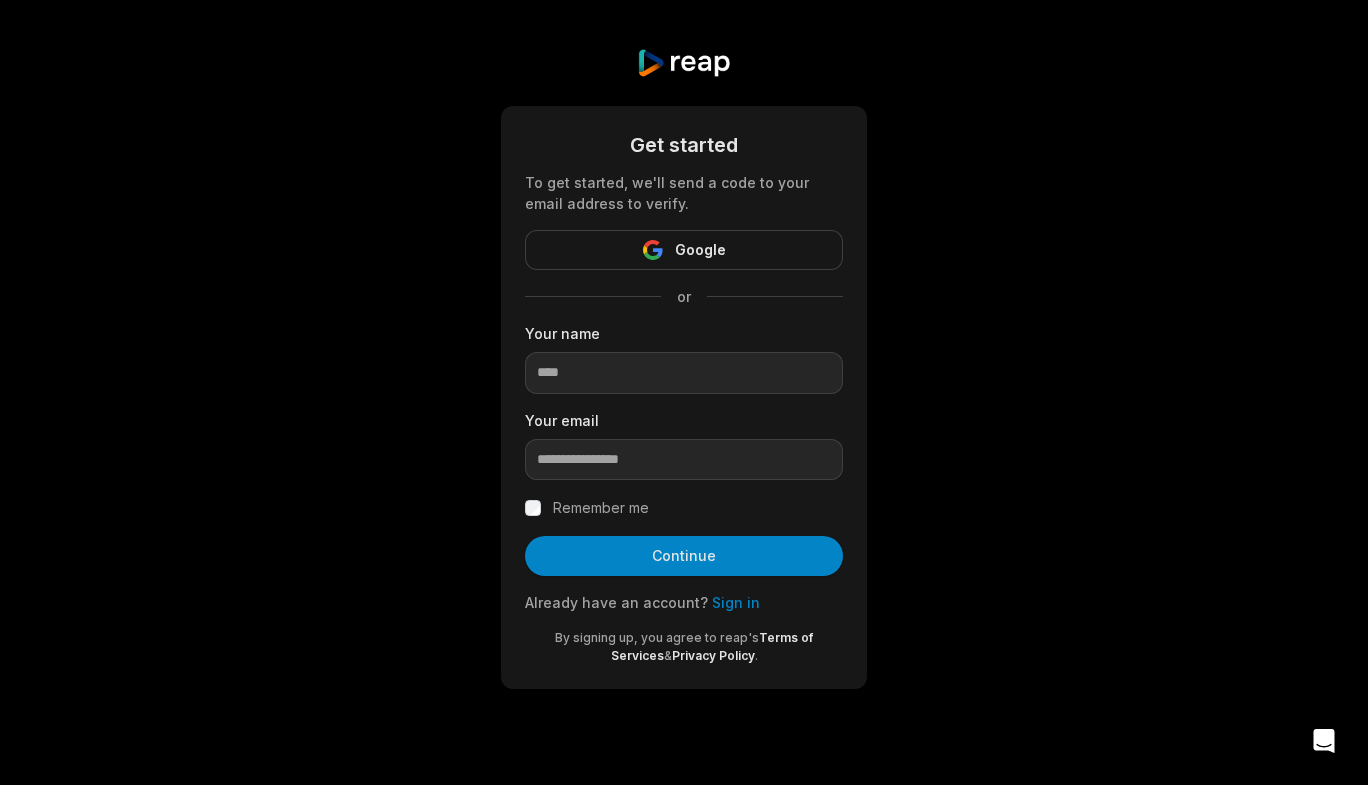scroll, scrollTop: 0, scrollLeft: 0, axis: both 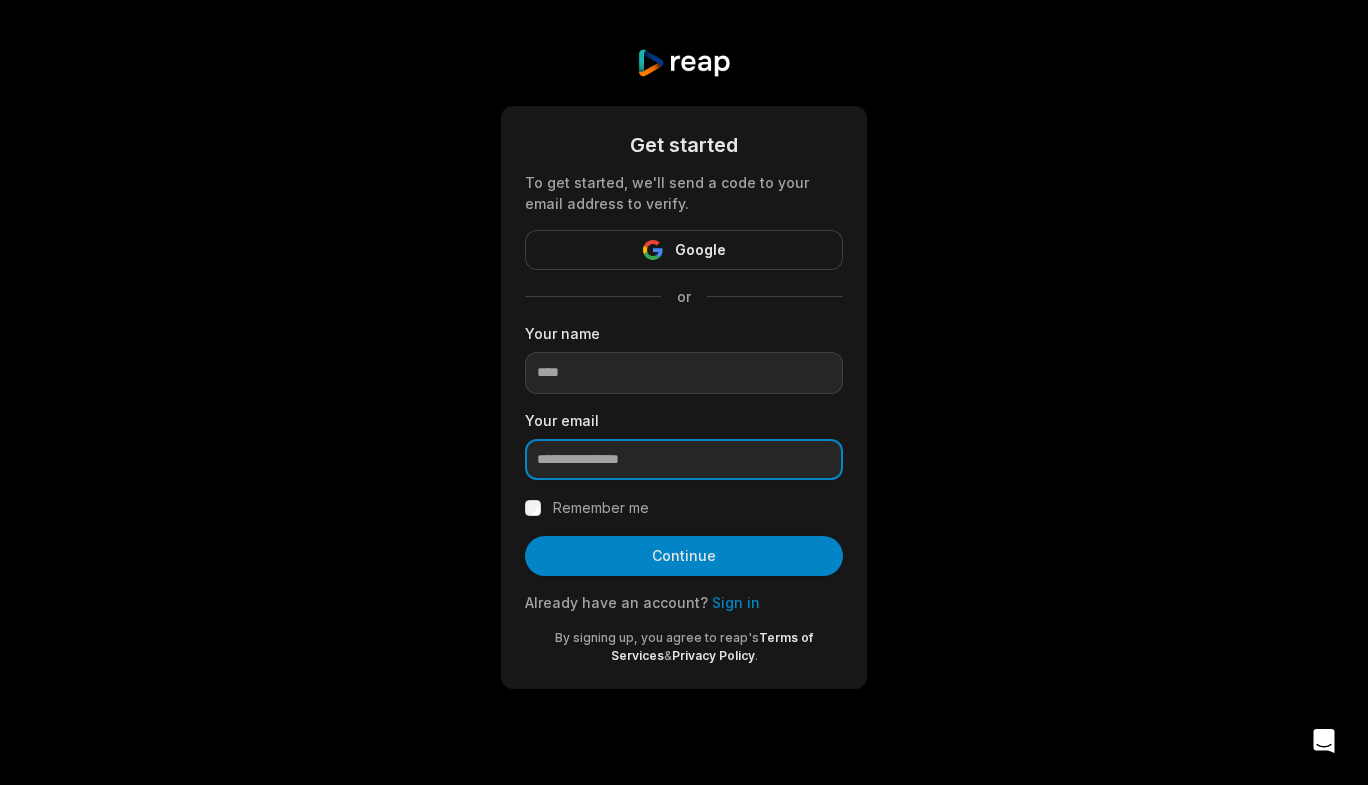 type on "**********" 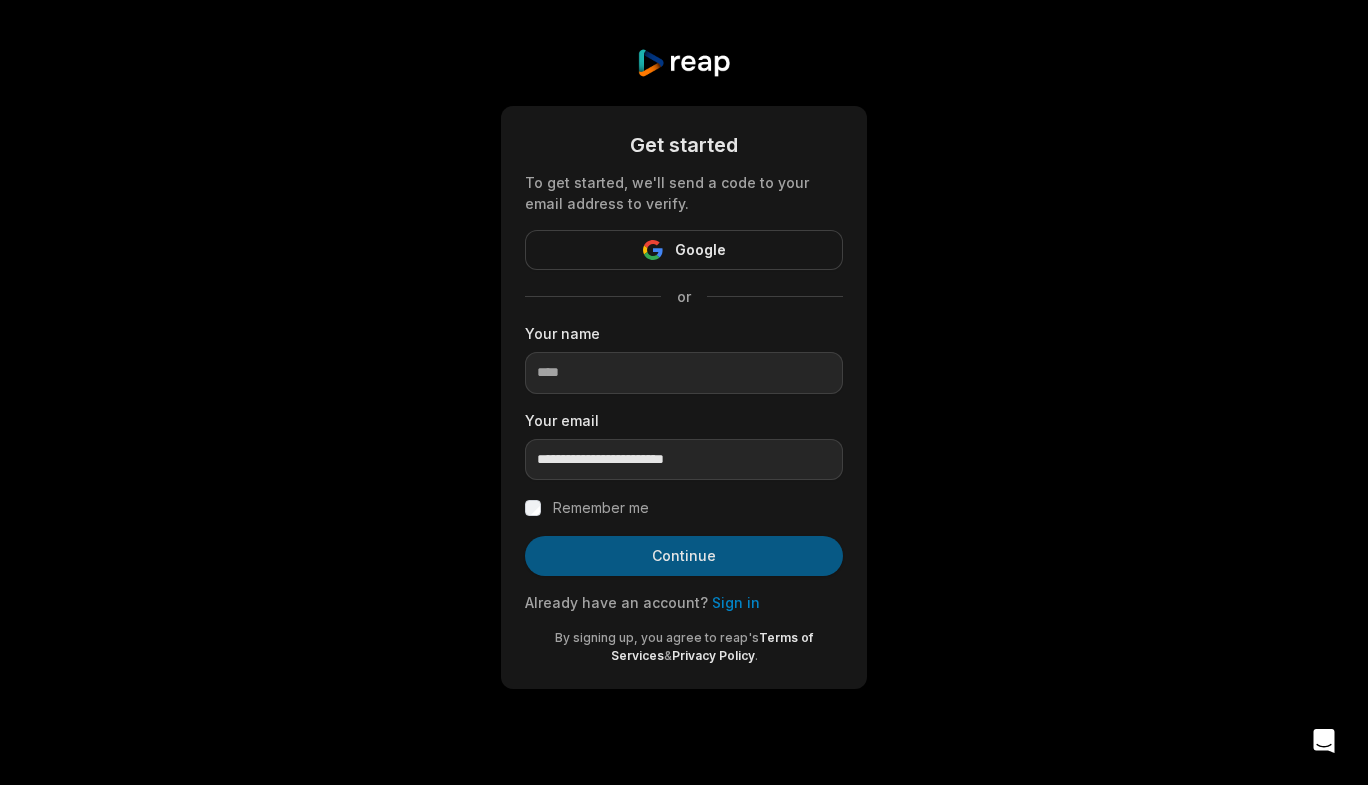 click on "Continue" at bounding box center (684, 556) 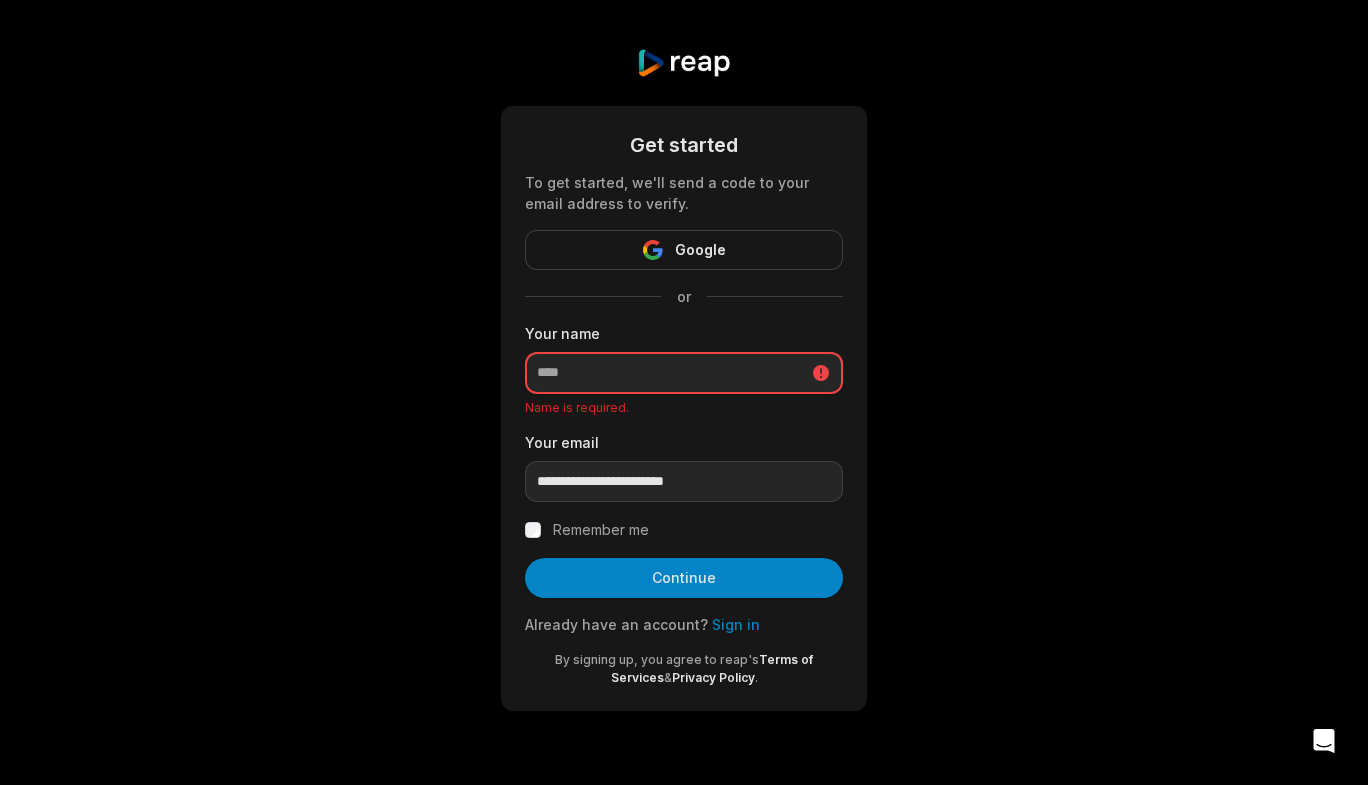click at bounding box center [684, 373] 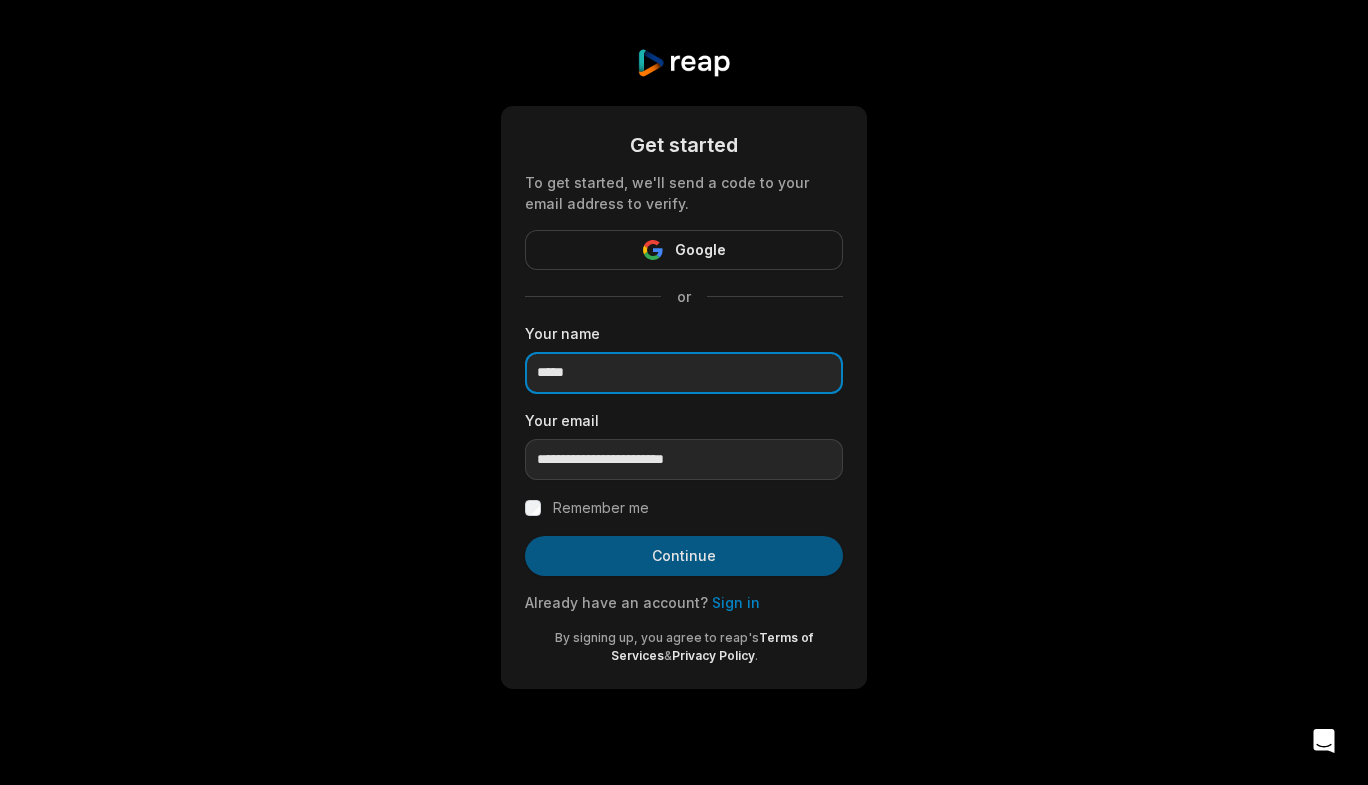 type on "*****" 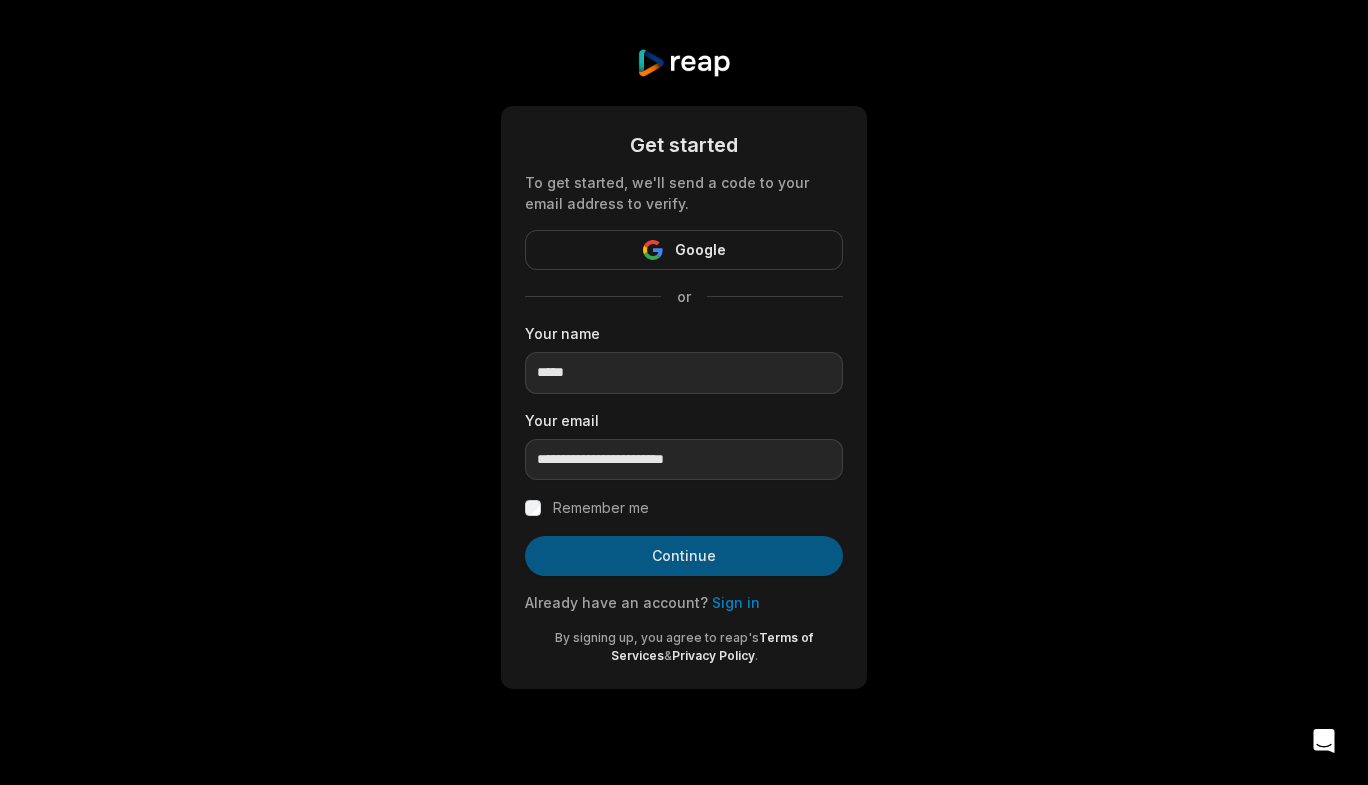 click on "Continue" at bounding box center (684, 556) 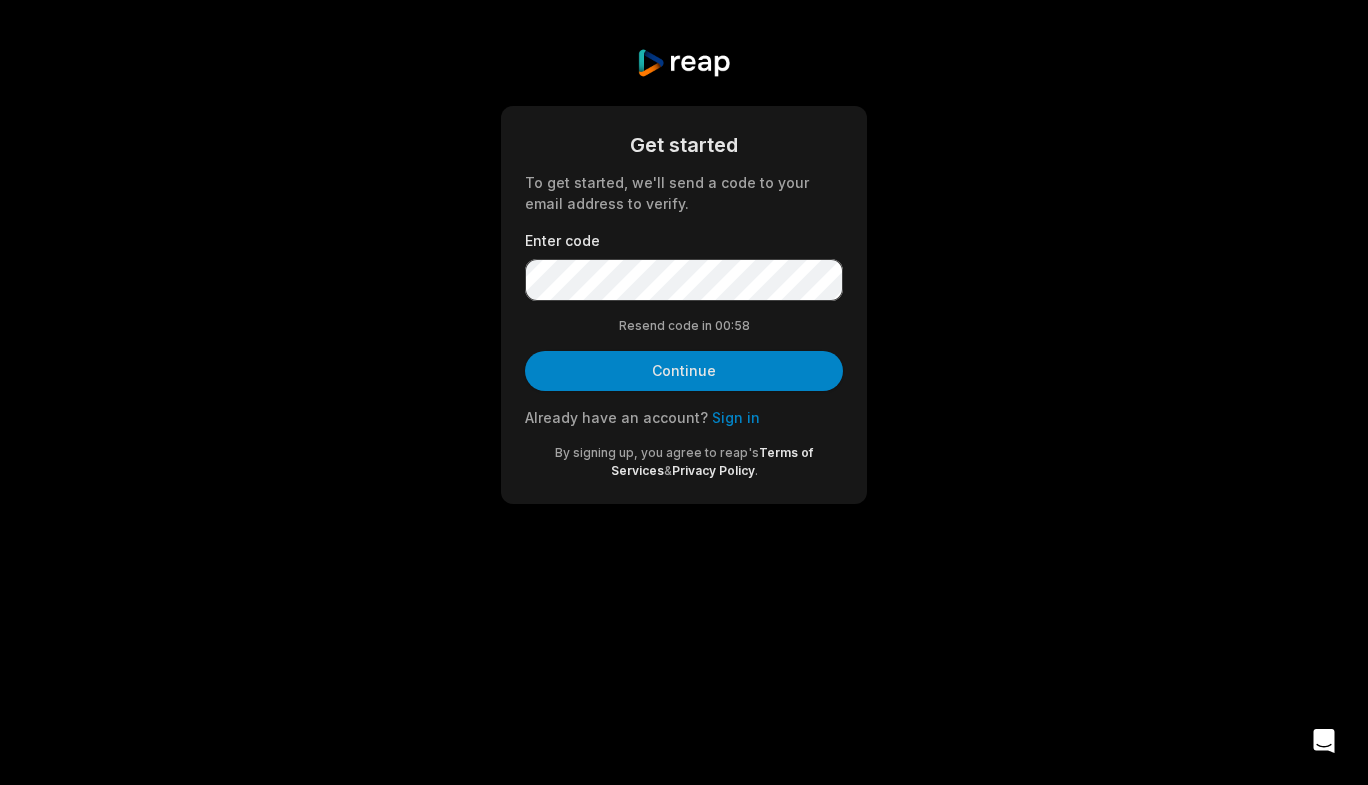 drag, startPoint x: 612, startPoint y: 551, endPoint x: 837, endPoint y: 245, distance: 379.81705 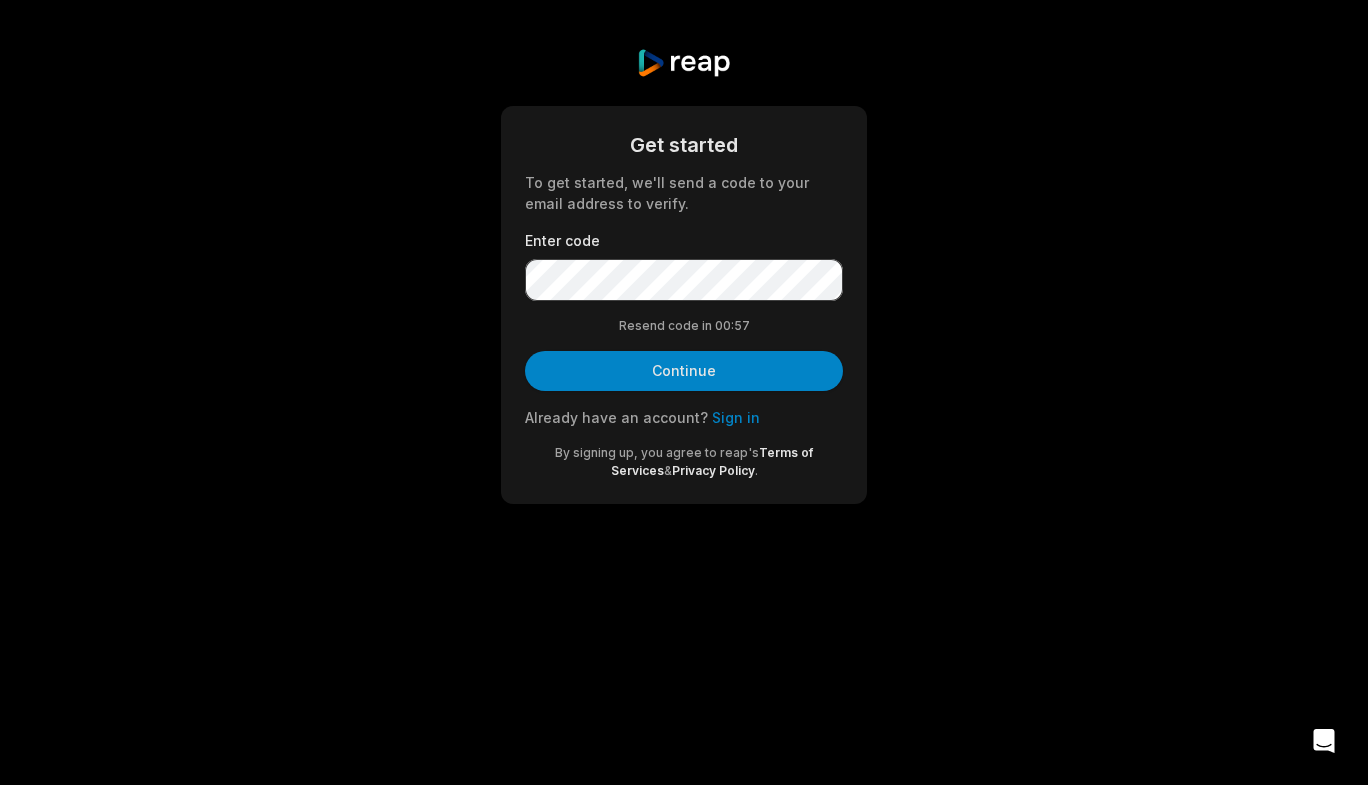 click at bounding box center (525, 301) 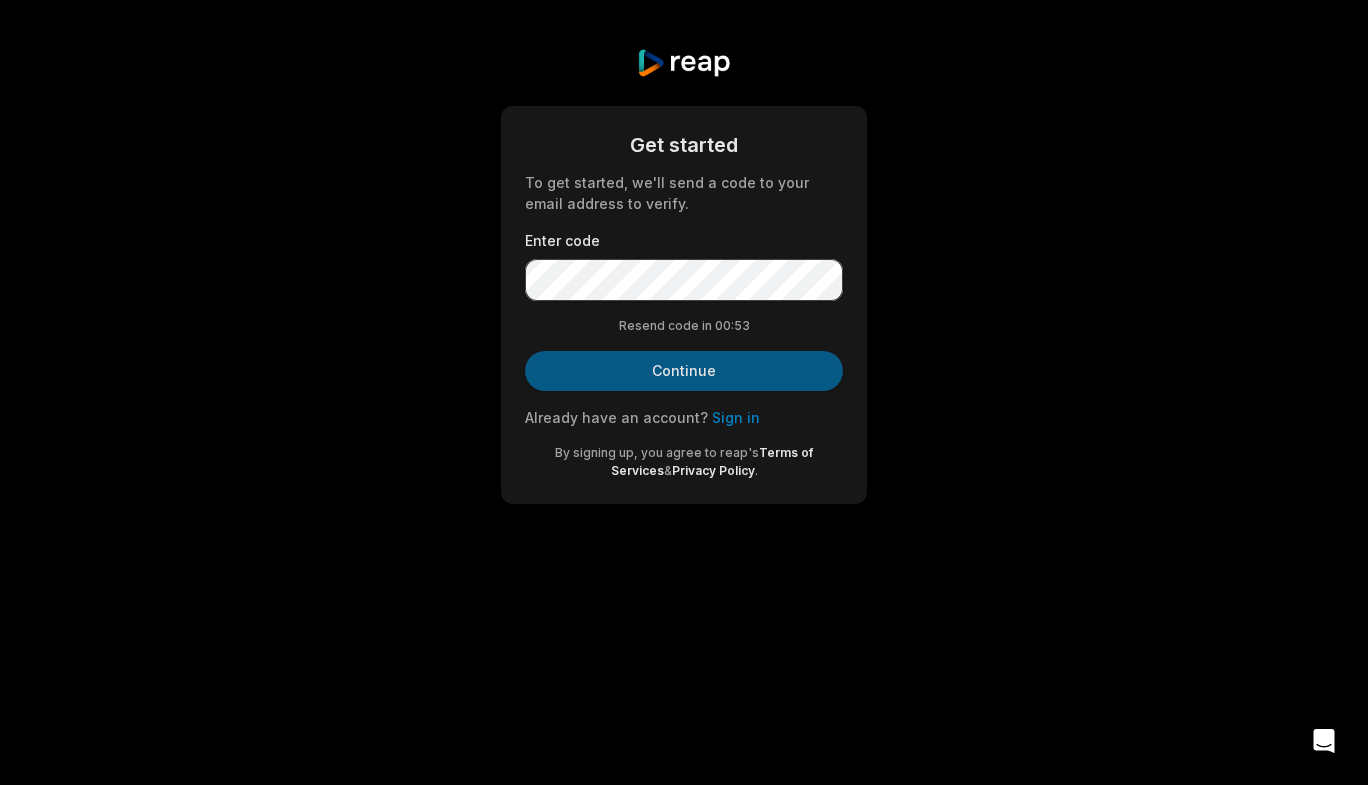 click on "Continue" at bounding box center [684, 371] 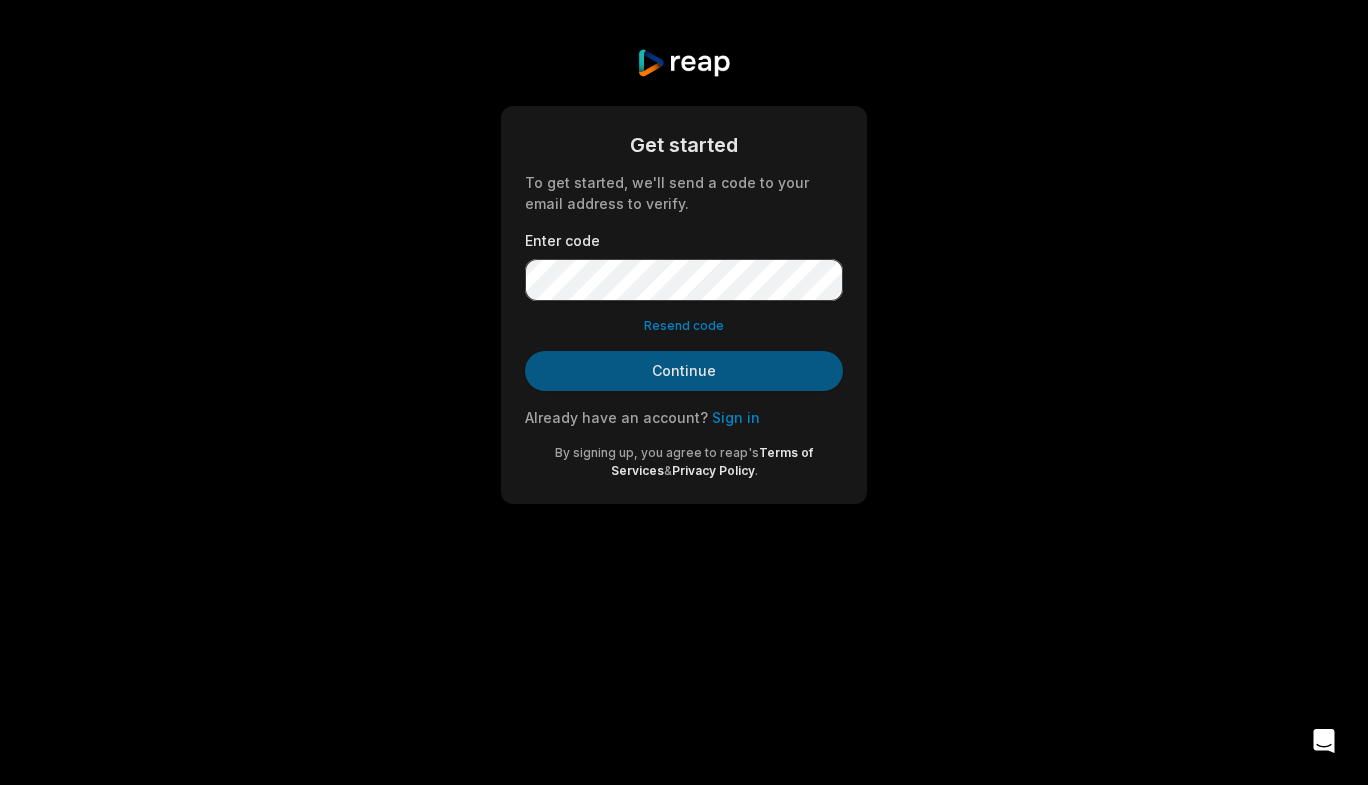 click on "Continue" at bounding box center [684, 371] 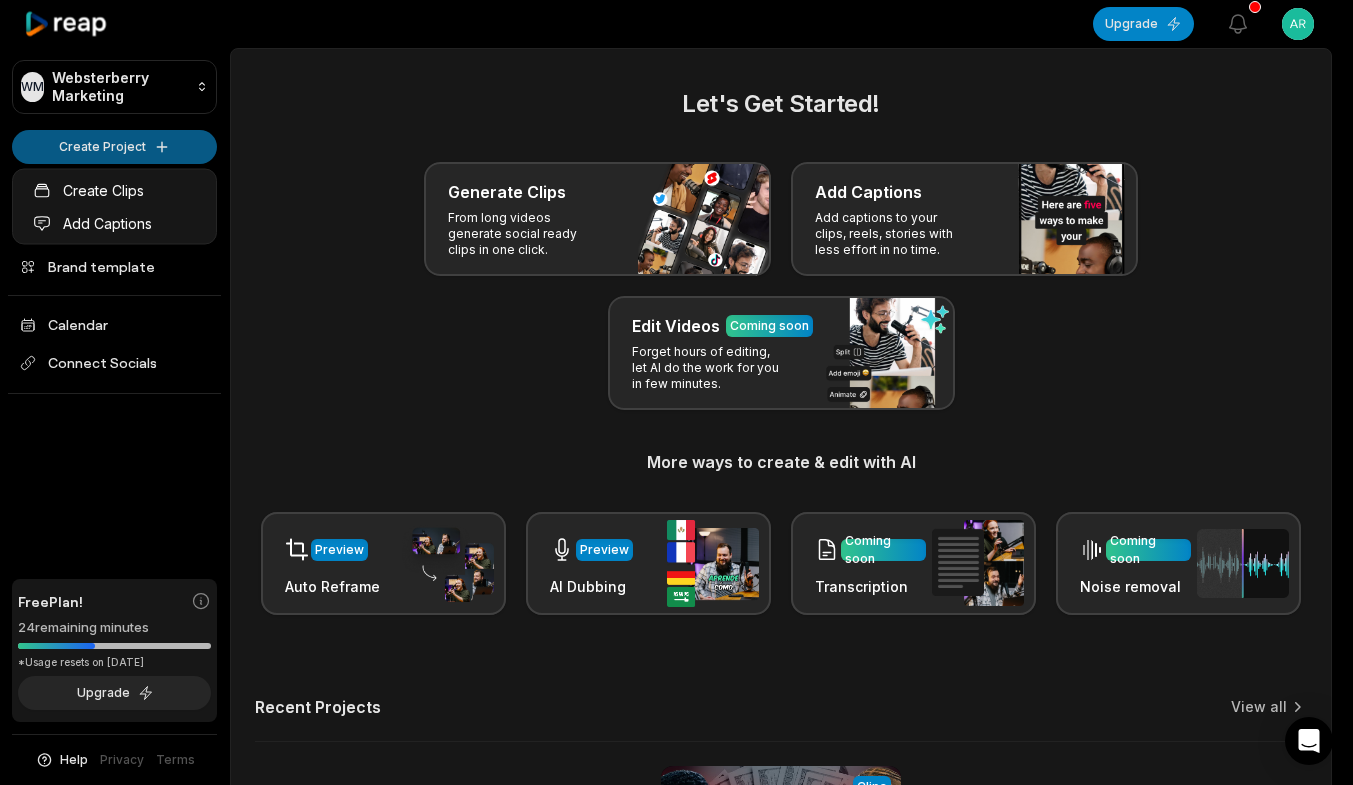 click on "WM Websterberry Marketing Create Project Home Projects Brand template Calendar Connect Socials Free  Plan! 24  remaining minutes *Usage resets on July 4, 2025 Upgrade Help Privacy Terms Open sidebar Upgrade View notifications Open user menu   Let's Get Started! Generate Clips From long videos generate social ready clips in one click. Add Captions Add captions to your clips, reels, stories with less effort in no time. Edit Videos Coming soon Forget hours of editing, let AI do the work for you in few minutes. More ways to create & edit with AI Preview Auto Reframe Preview AI Dubbing Coming soon Transcription Coming soon Noise removal Recent Projects View all View Clips Clips 35:55 How to Become a Digital Millionaire in 2025 Open options 8 days ago Made with   in San Francisco
Create Clips Add Captions" at bounding box center [676, 392] 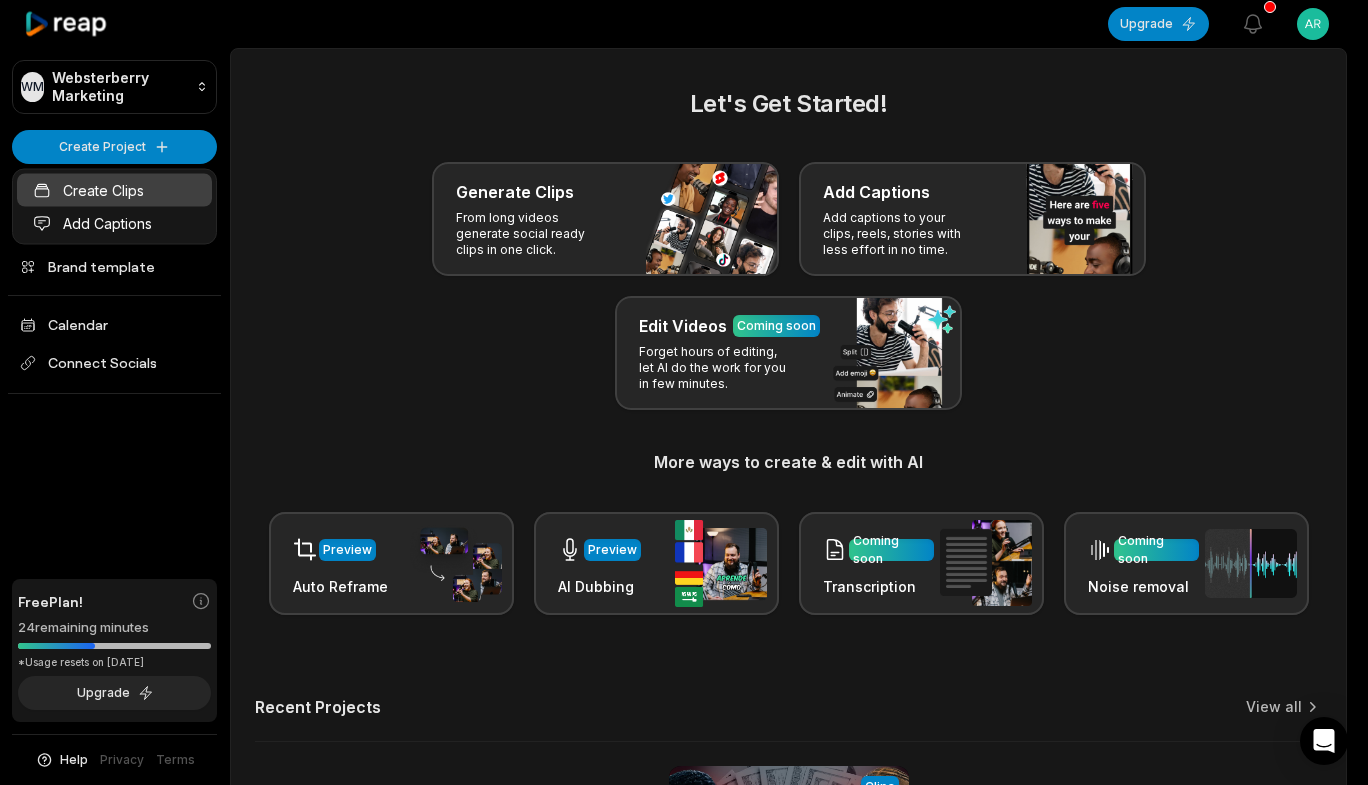 click on "Create Clips" at bounding box center [114, 190] 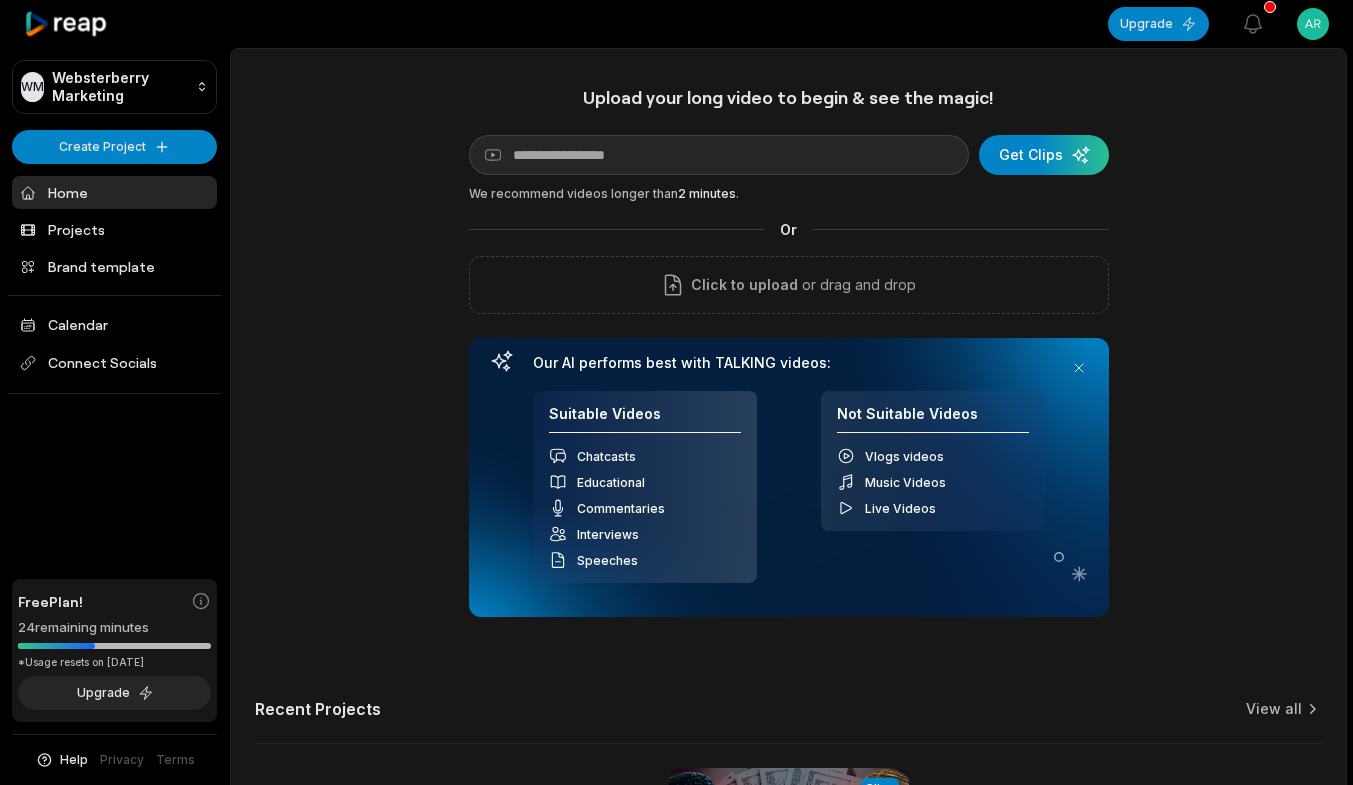 scroll, scrollTop: 0, scrollLeft: 0, axis: both 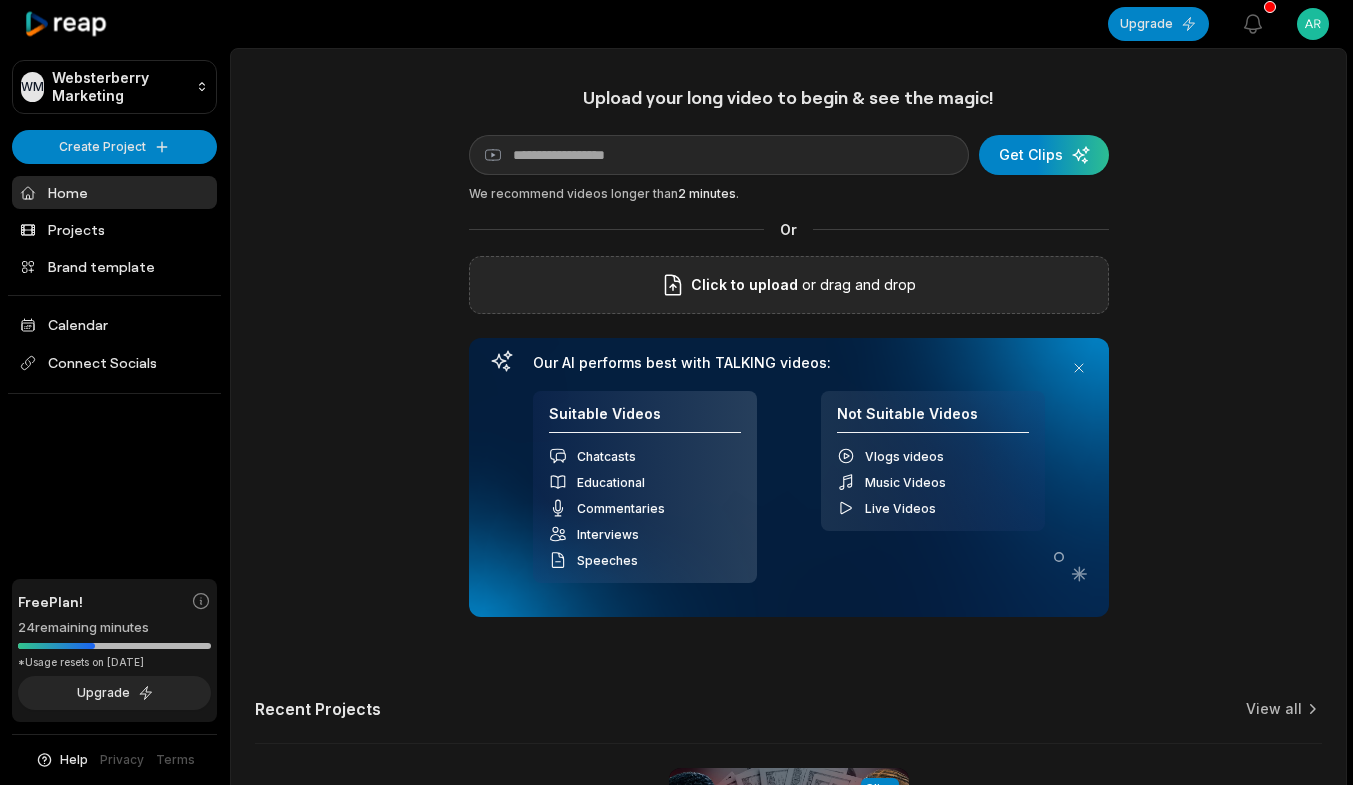 click on "or drag and drop" at bounding box center [857, 285] 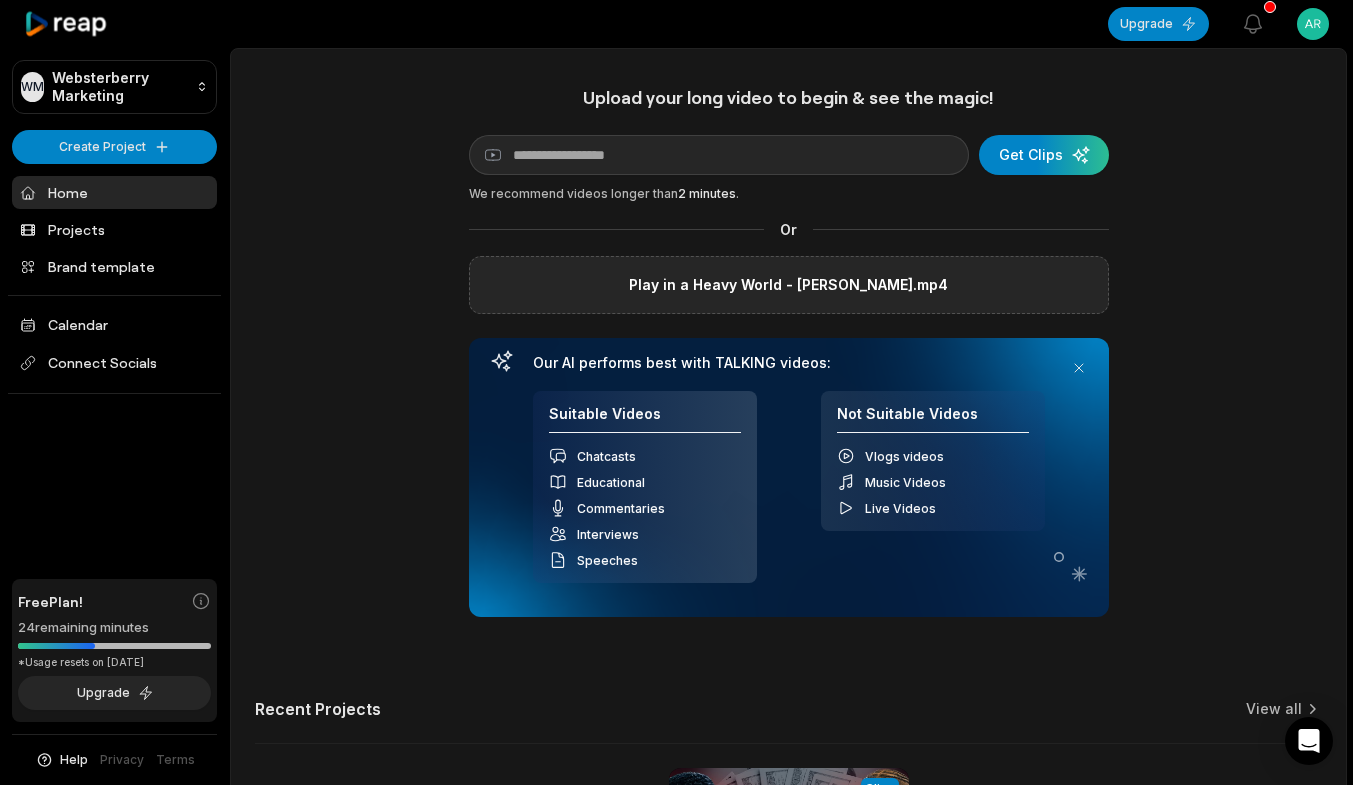 scroll, scrollTop: 0, scrollLeft: 0, axis: both 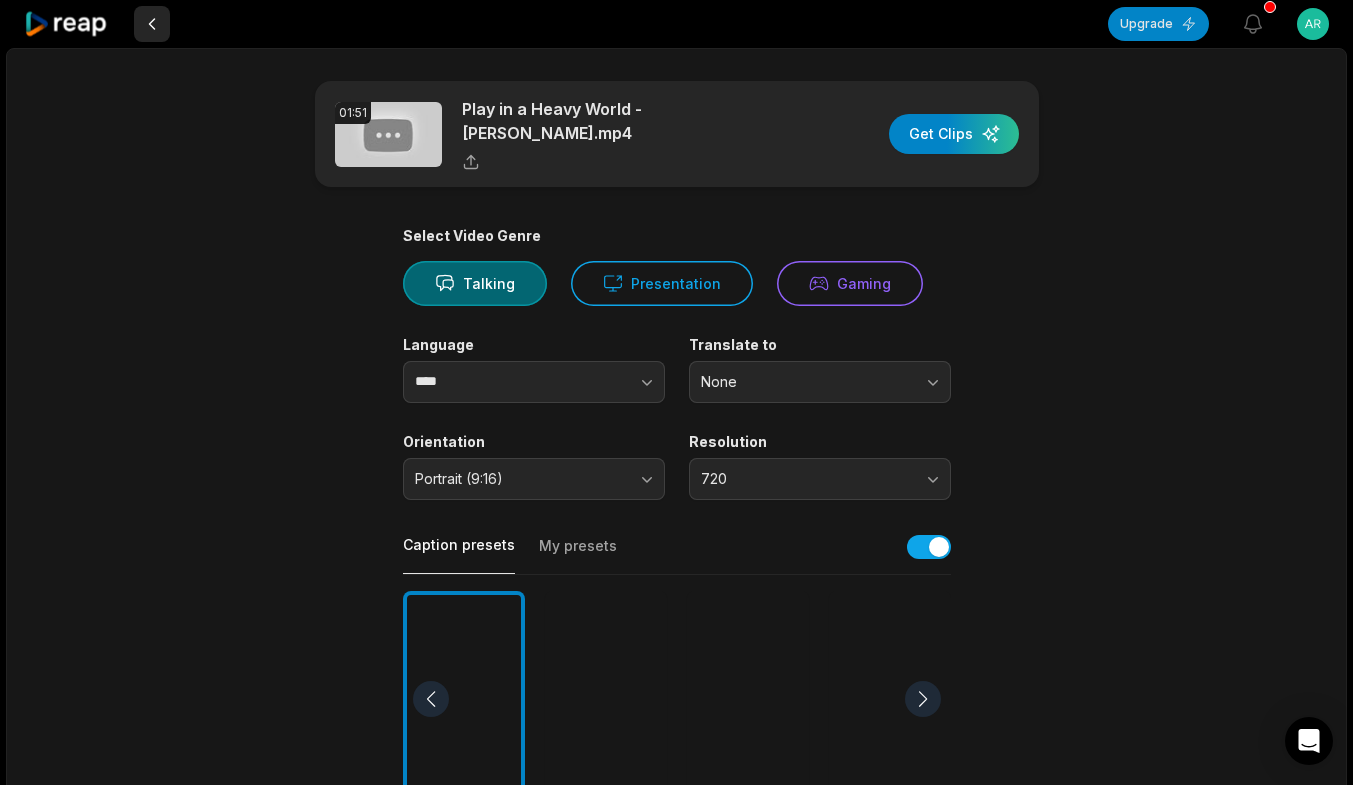click at bounding box center [152, 24] 